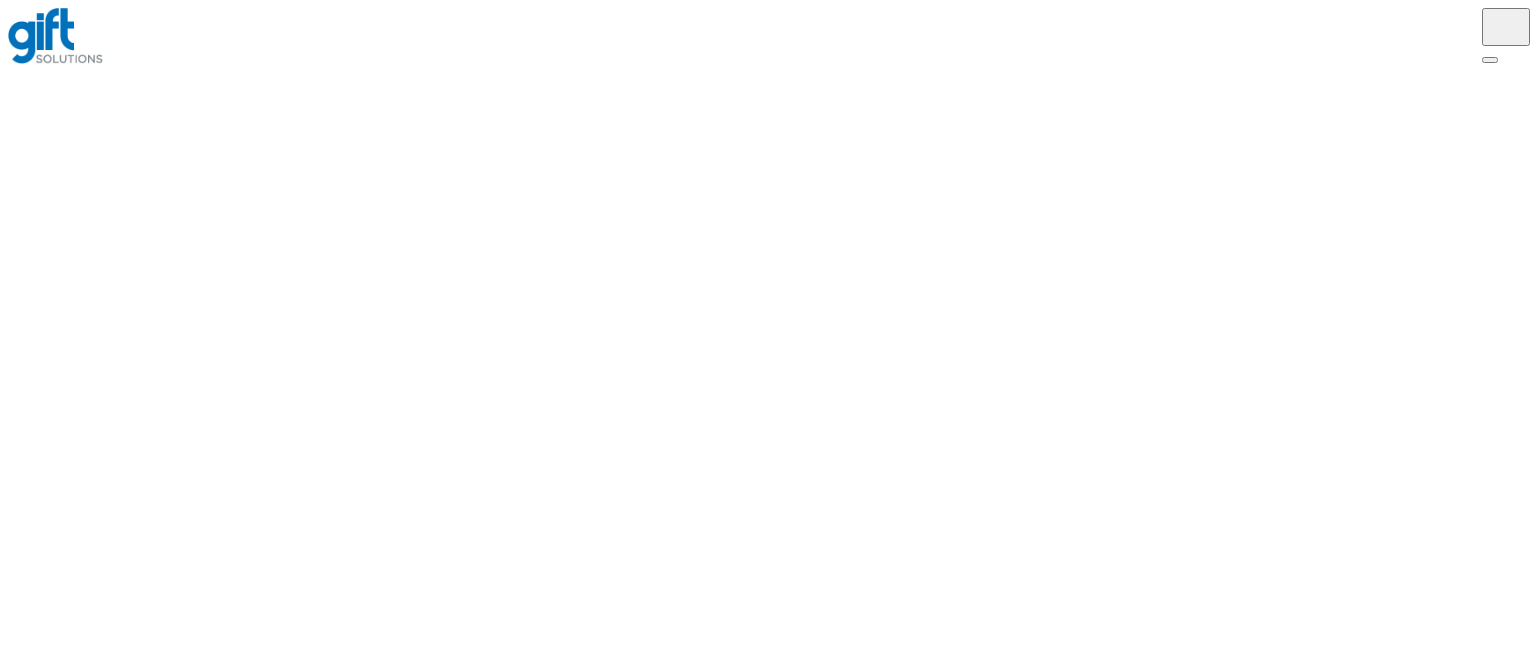scroll, scrollTop: 0, scrollLeft: 0, axis: both 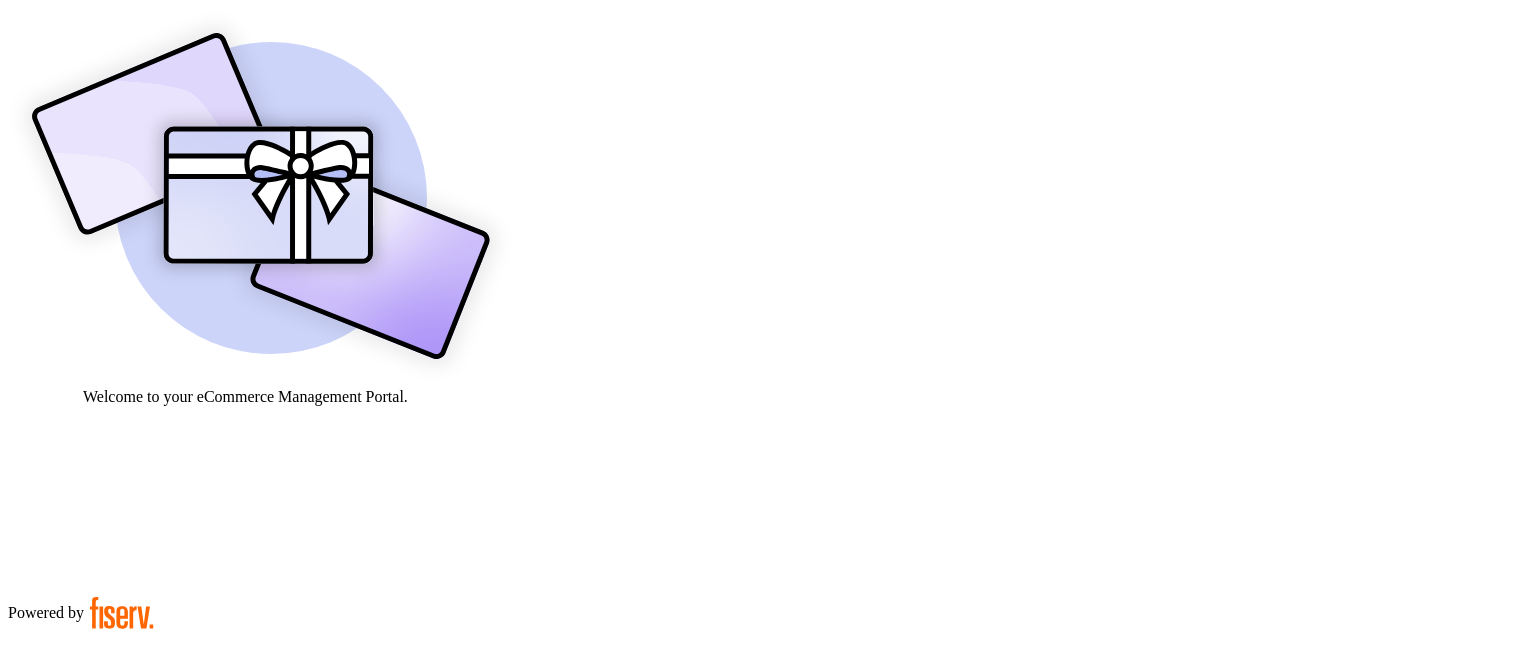 click at bounding box center [79, 909] 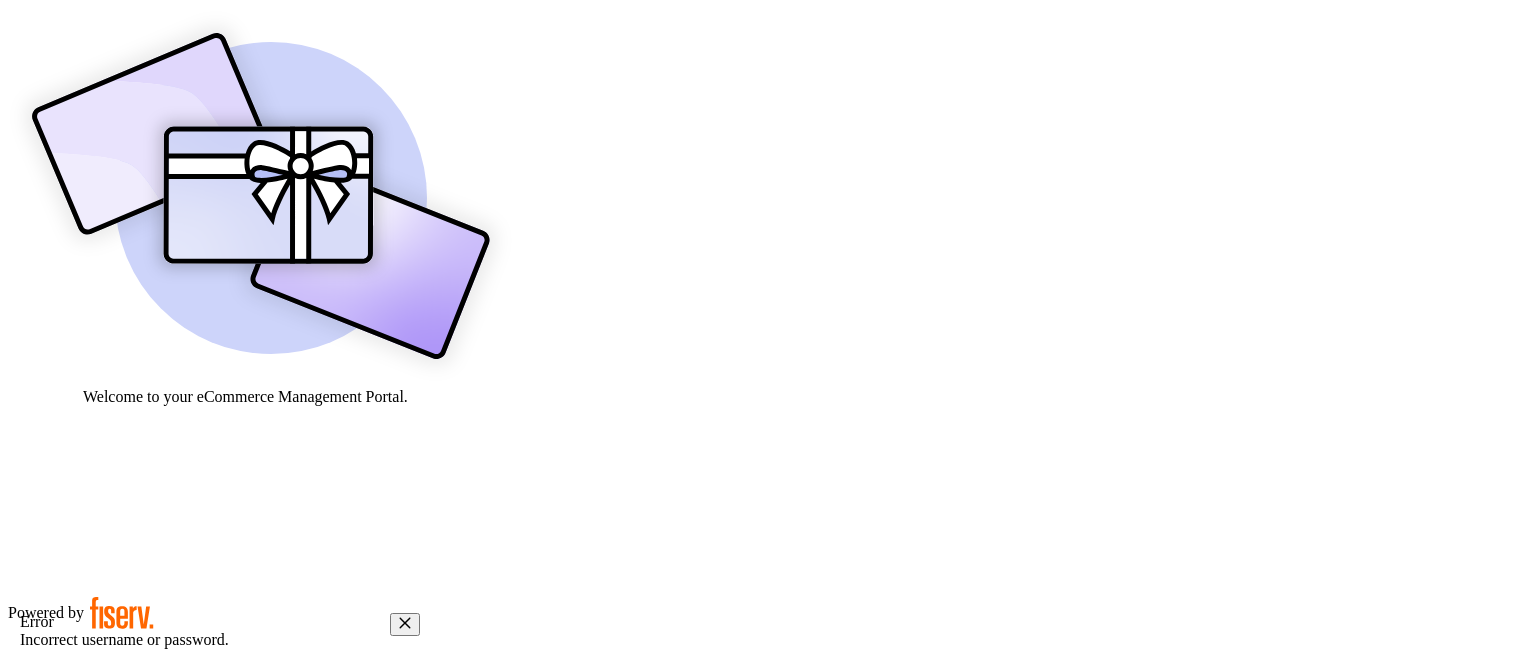 click on "Click here." at bounding box center [197, 1000] 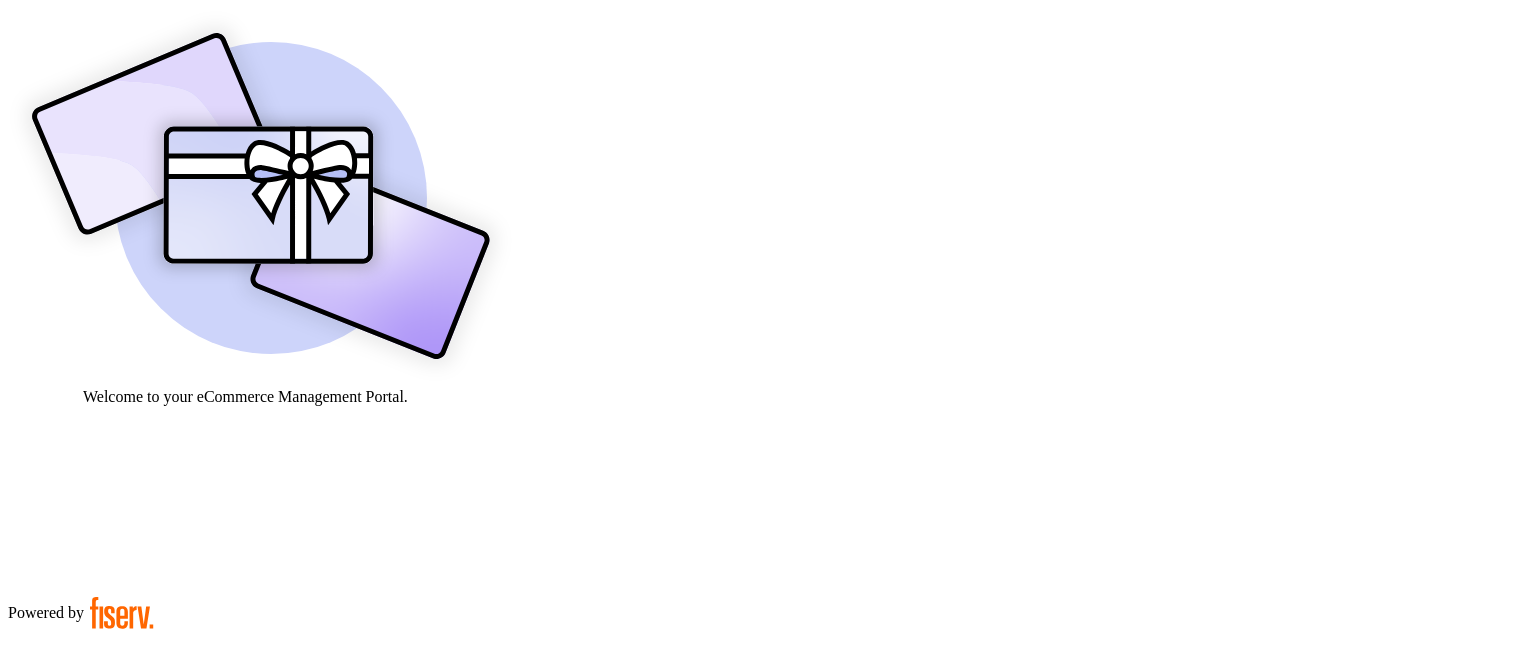 paste on "**********" 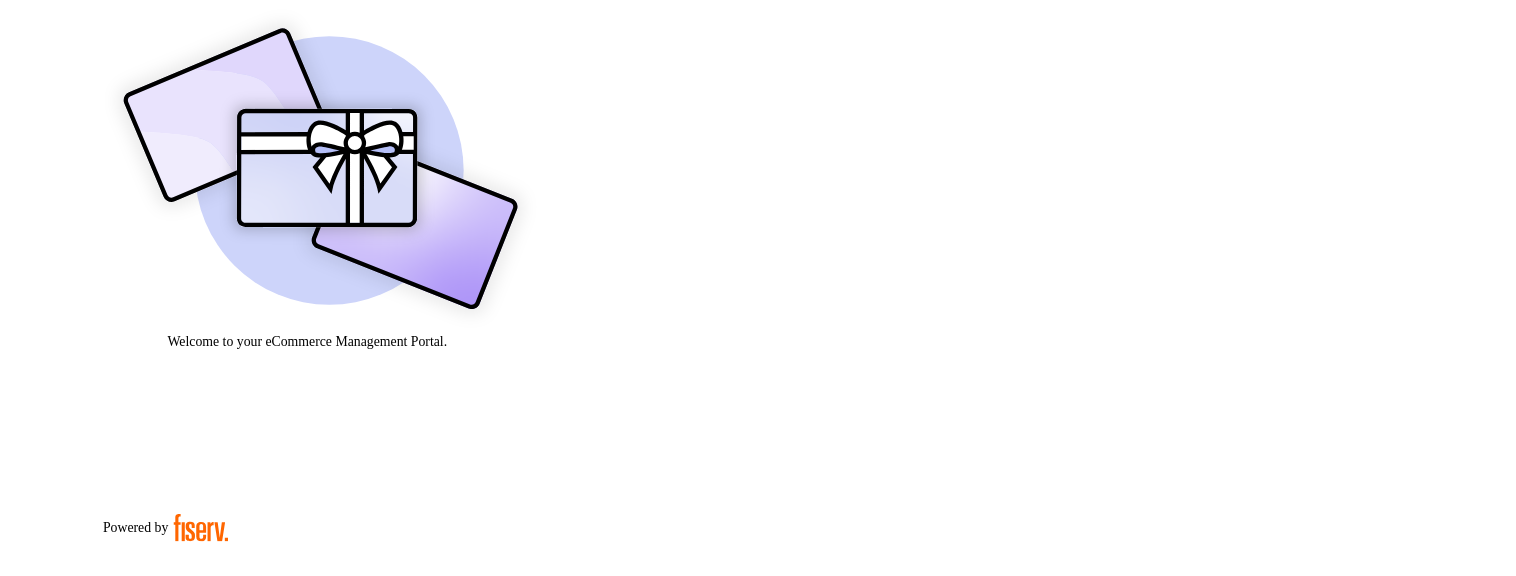scroll, scrollTop: 66, scrollLeft: 0, axis: vertical 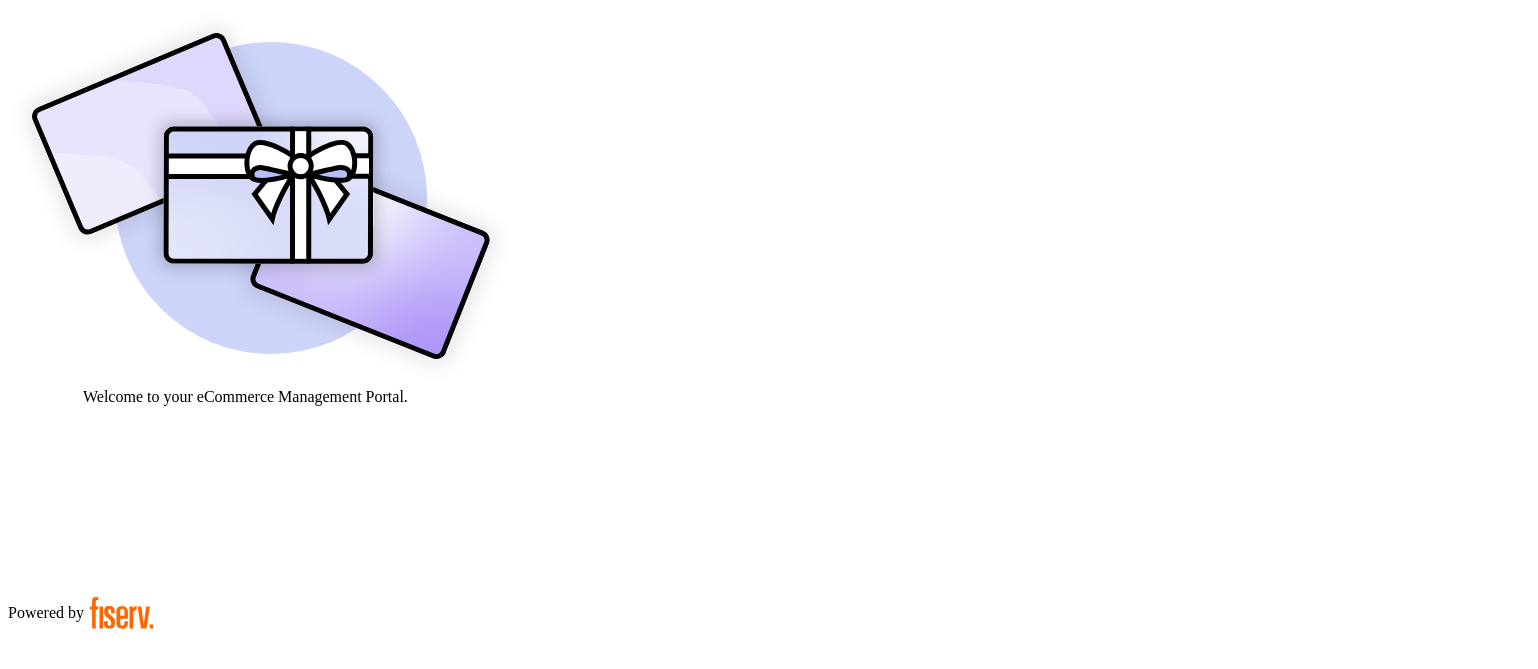 click at bounding box center (261, 196) 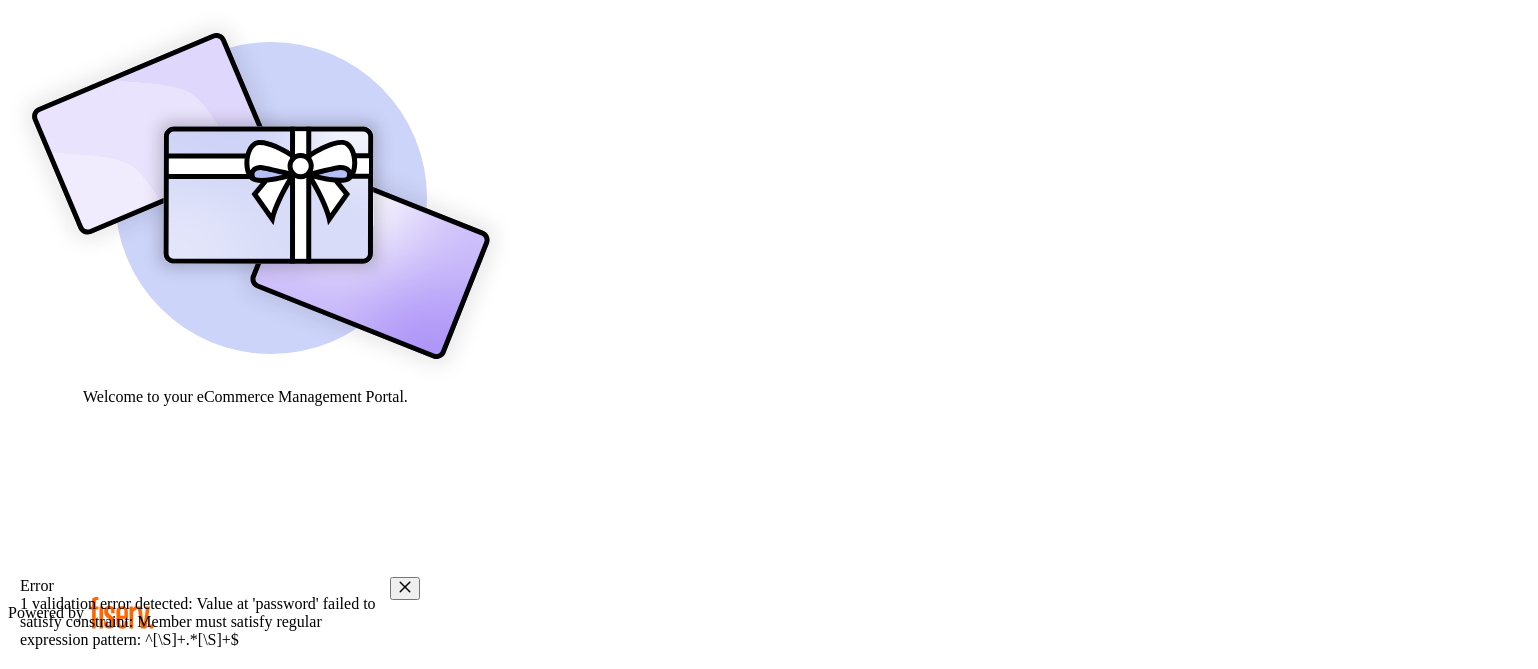 click on "Click to resend." at bounding box center (177, 1068) 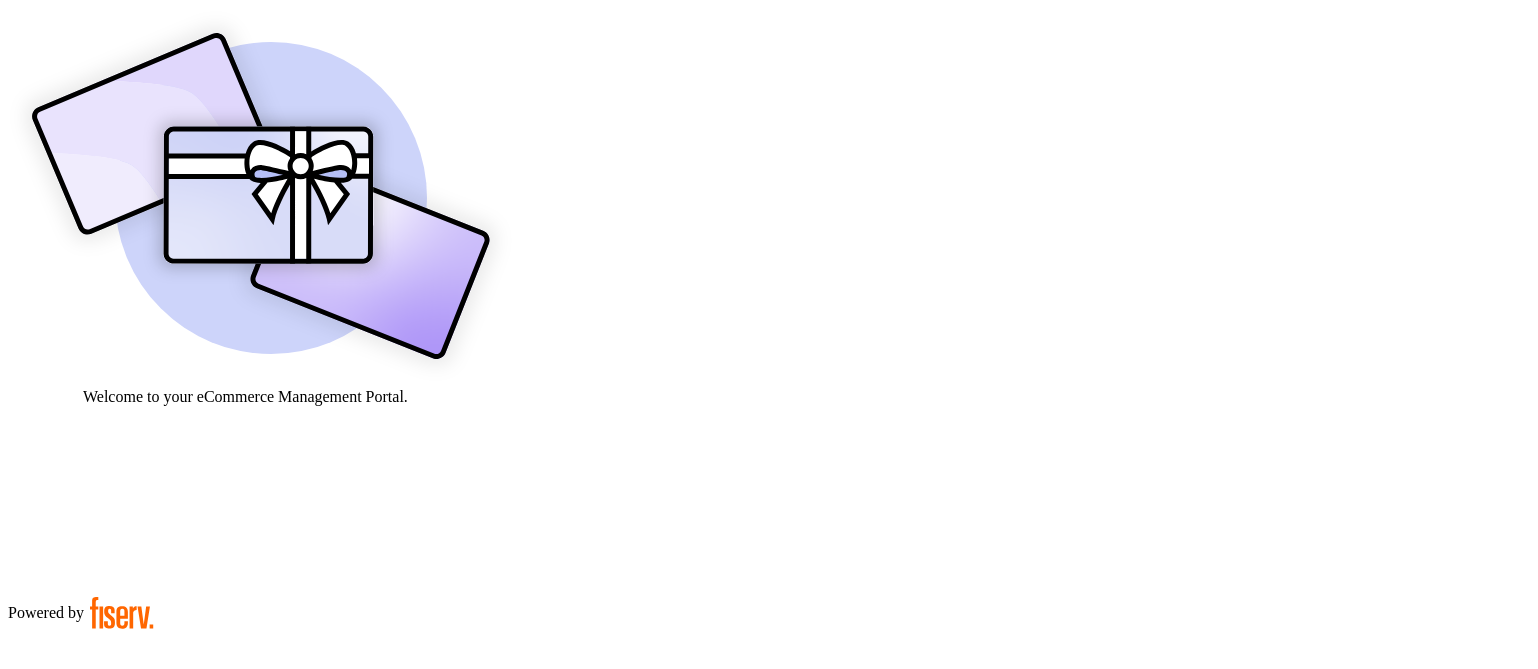 click on "Click to resend." at bounding box center [177, 1068] 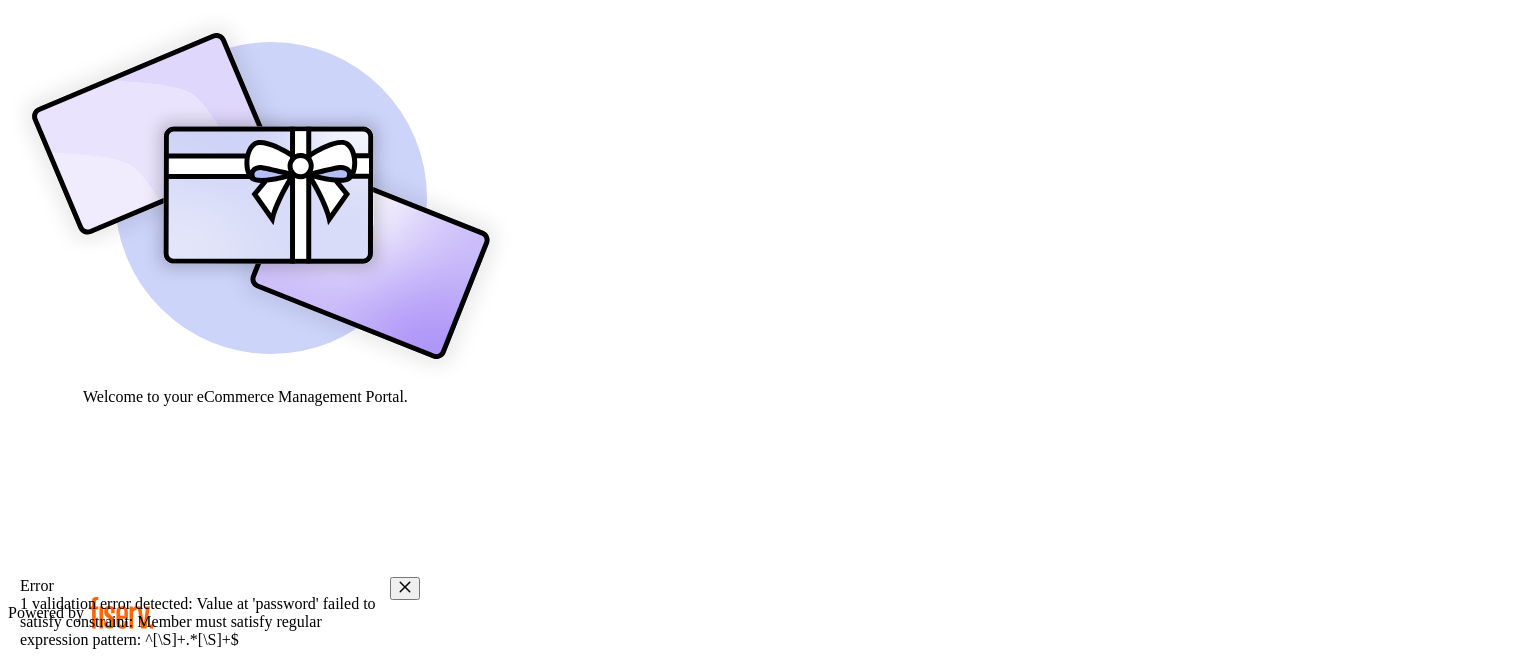 click on "Forget Password Please provide the 6 digit code we sent you to verify your identity. * * * * * * Didn't get a code?  Click to resend. Confirm Powered by" at bounding box center (224, 1208) 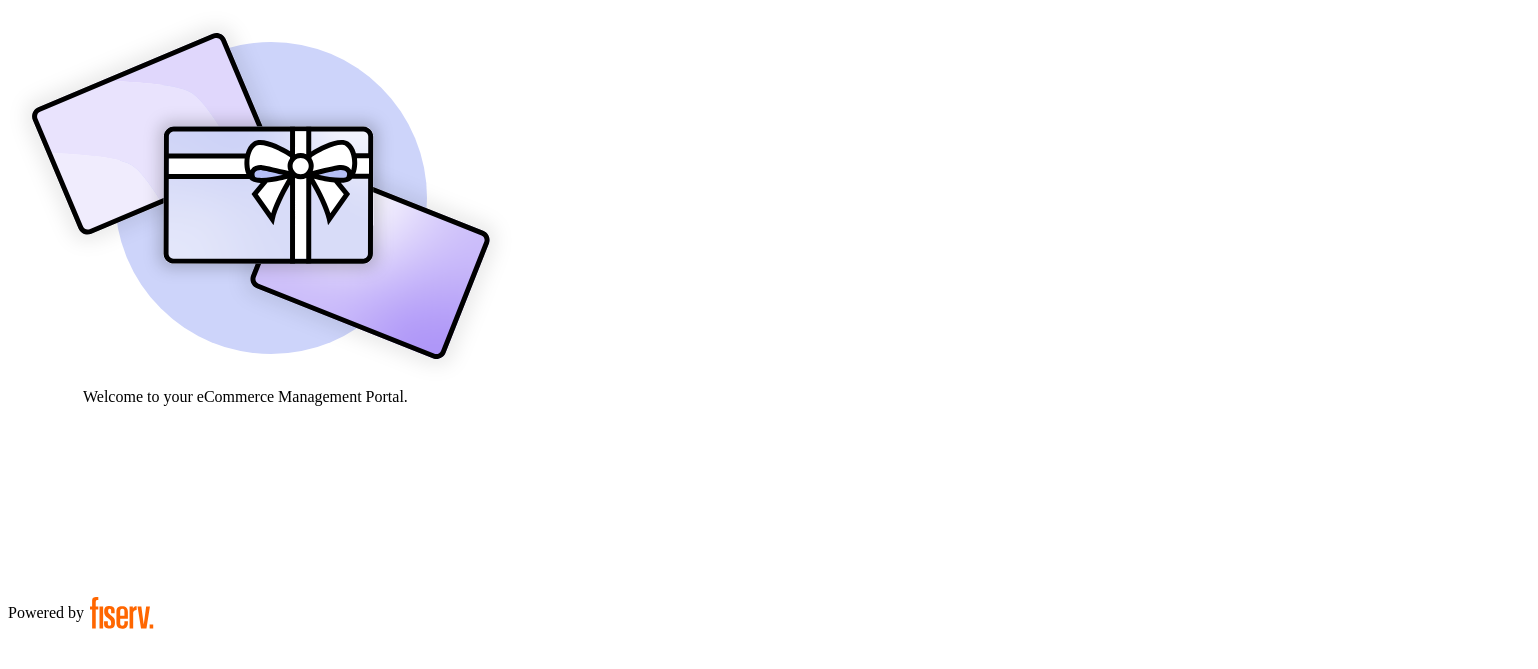 click on "Forget Password Confirm Password is required. Please provide the 6 digit code we sent you to verify your identity. * * * * * * Didn't get a code?  Click to resend. Confirm Powered by" at bounding box center [224, 1208] 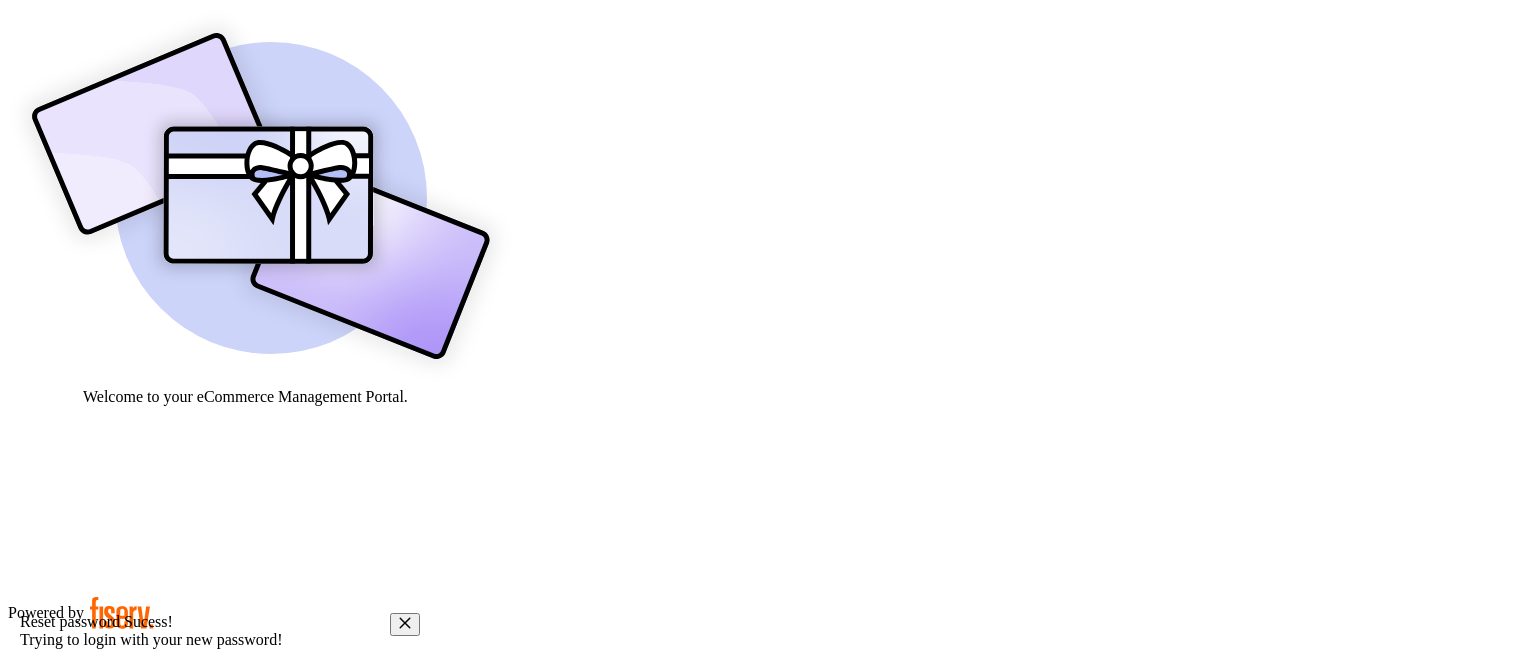 click at bounding box center (79, 909) 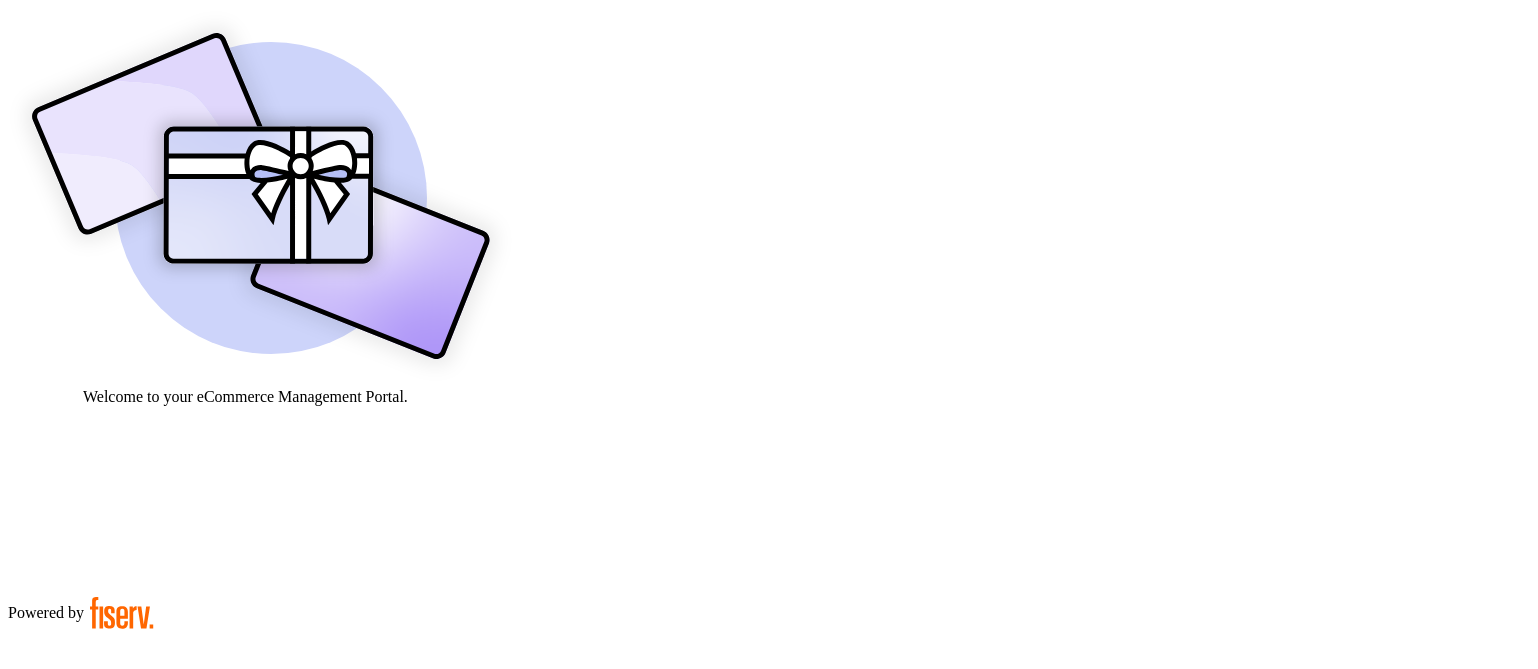 click on "Welcome to your eCommerce Management Portal. Sign In Continue Forget your password ?  Click here. Powered by" at bounding box center (769, 808) 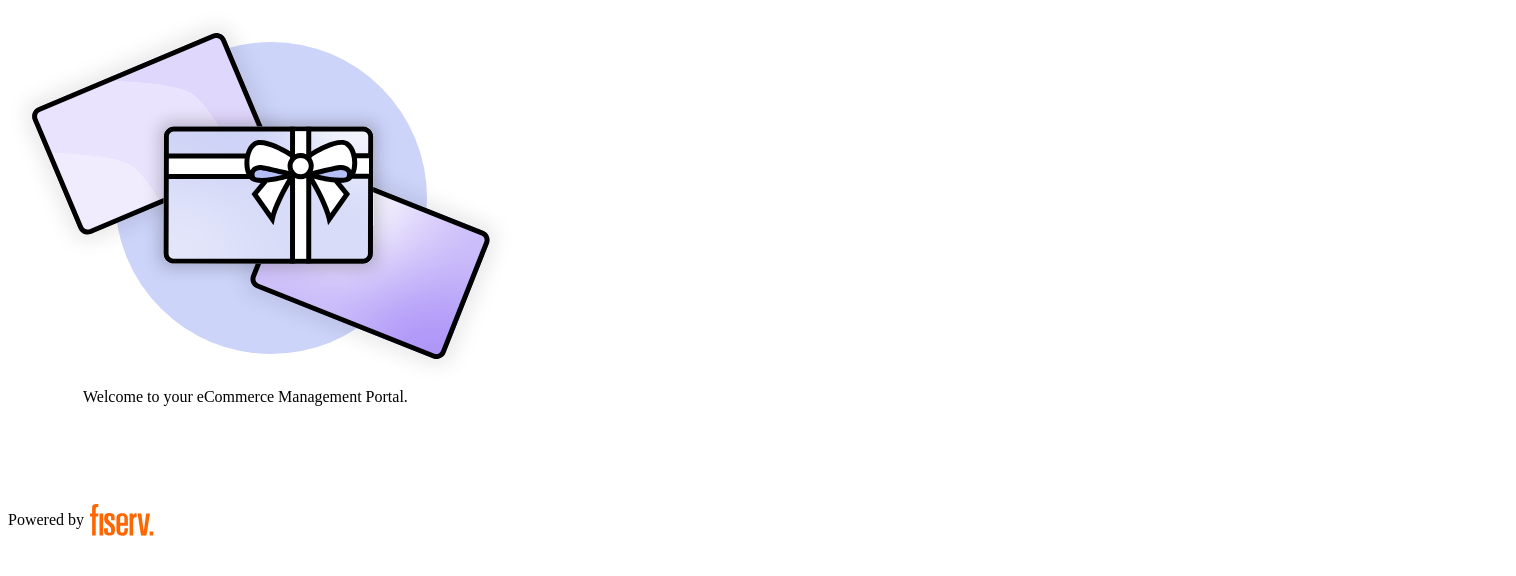 click at bounding box center (79, 959) 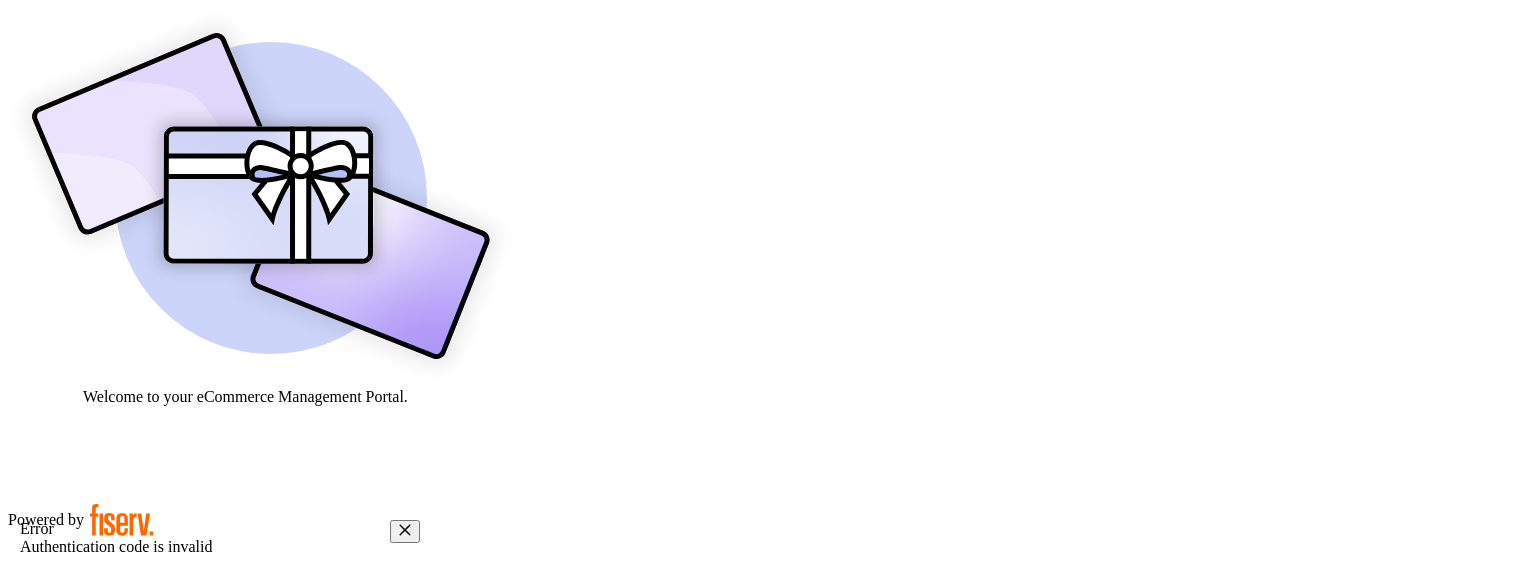 click on "Authenticate Check your email, texts, or authenticator app for your 6 digit code. * * * * * * Didn't get a code?  Click to resend. Verify Powered by" at bounding box center (224, 1208) 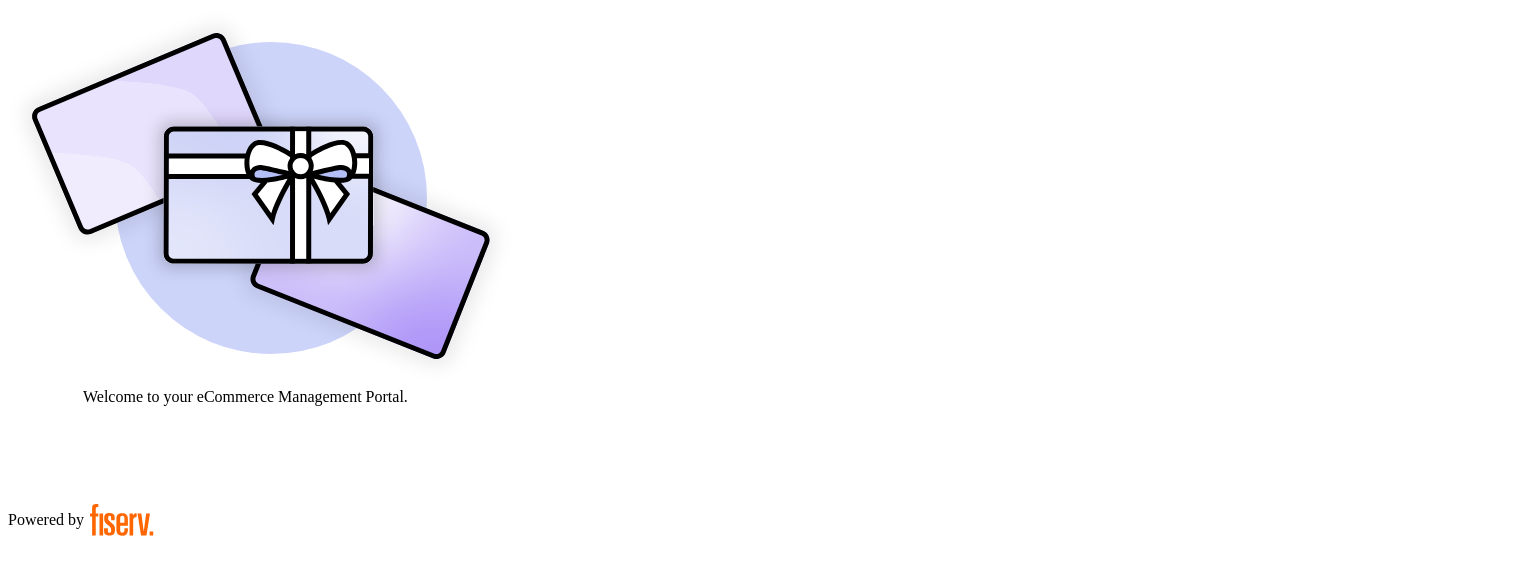 click on "Click to resend." at bounding box center (177, 1000) 